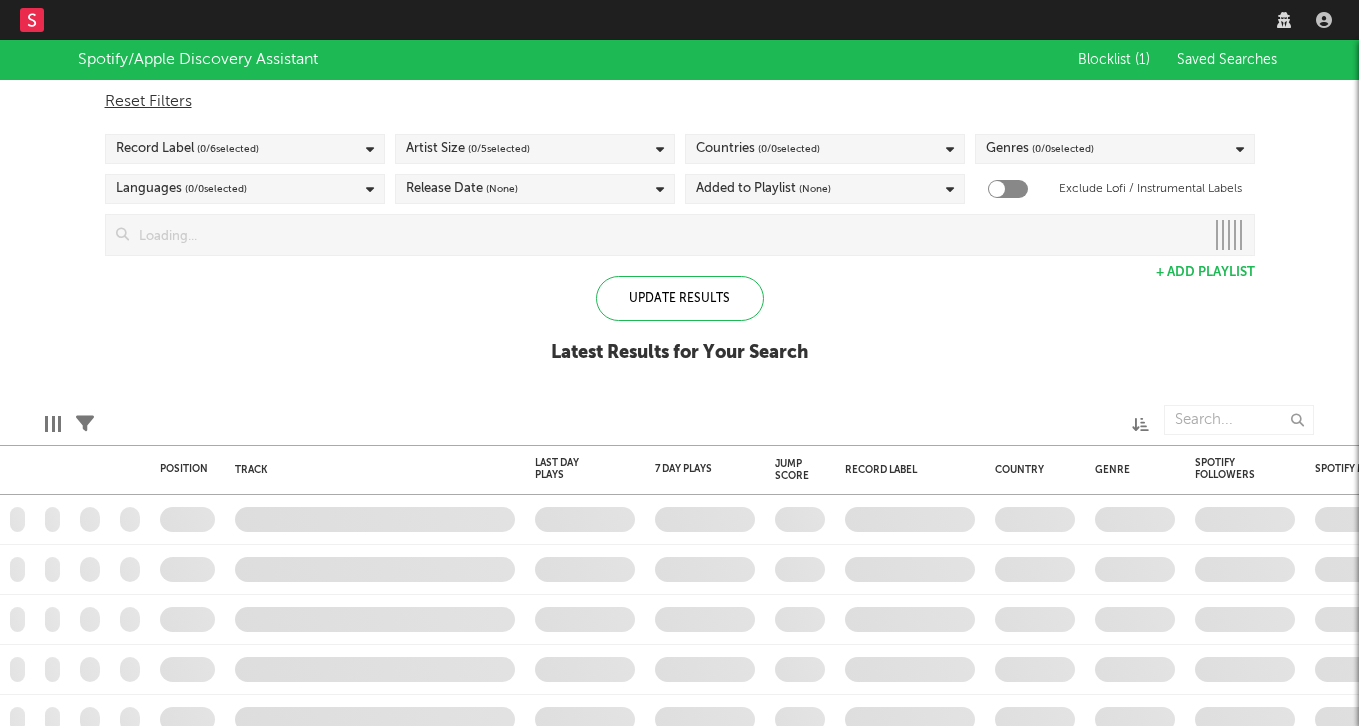 scroll, scrollTop: 0, scrollLeft: 0, axis: both 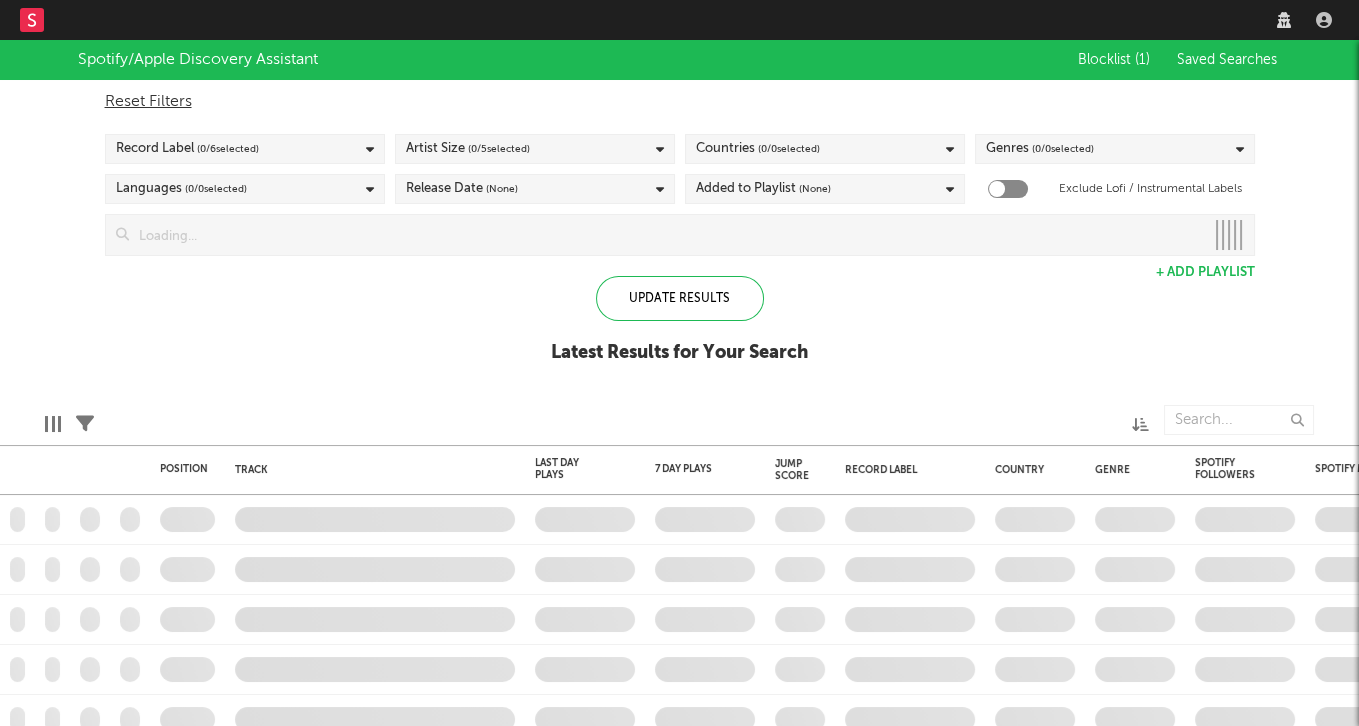 checkbox on "true" 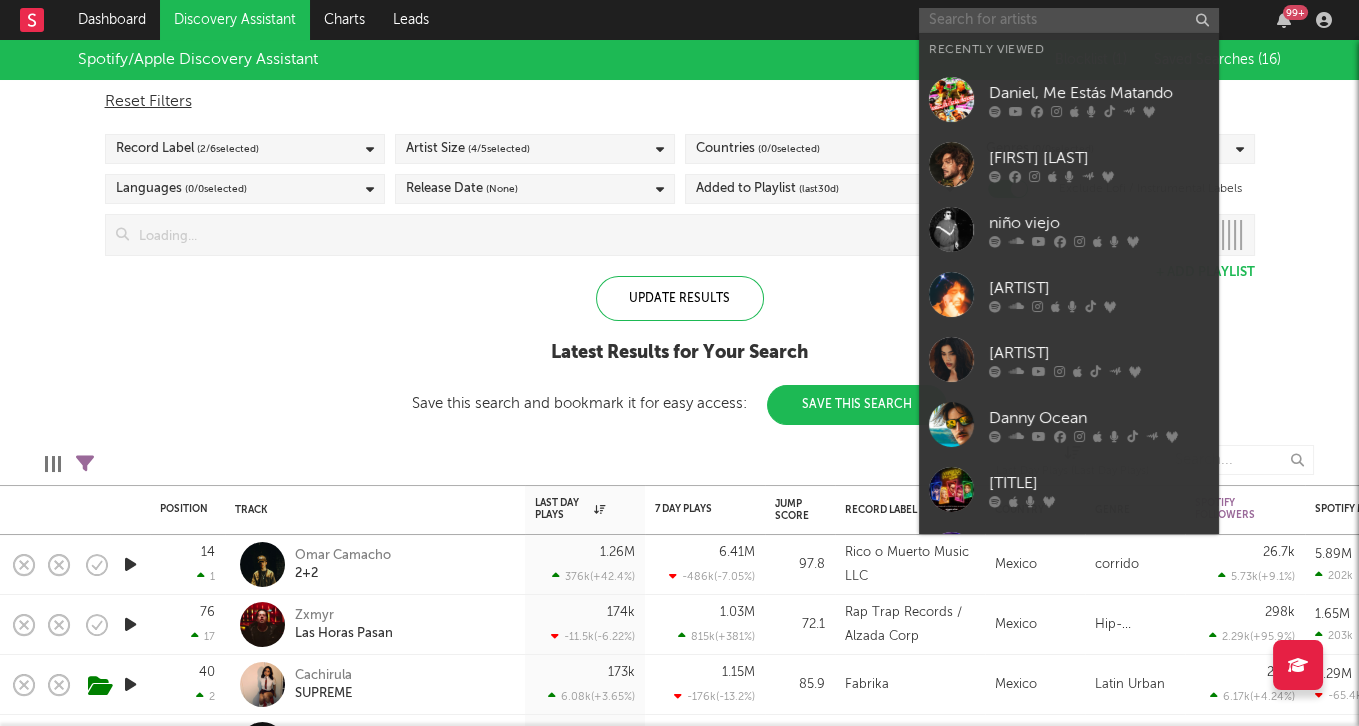 click at bounding box center (1069, 20) 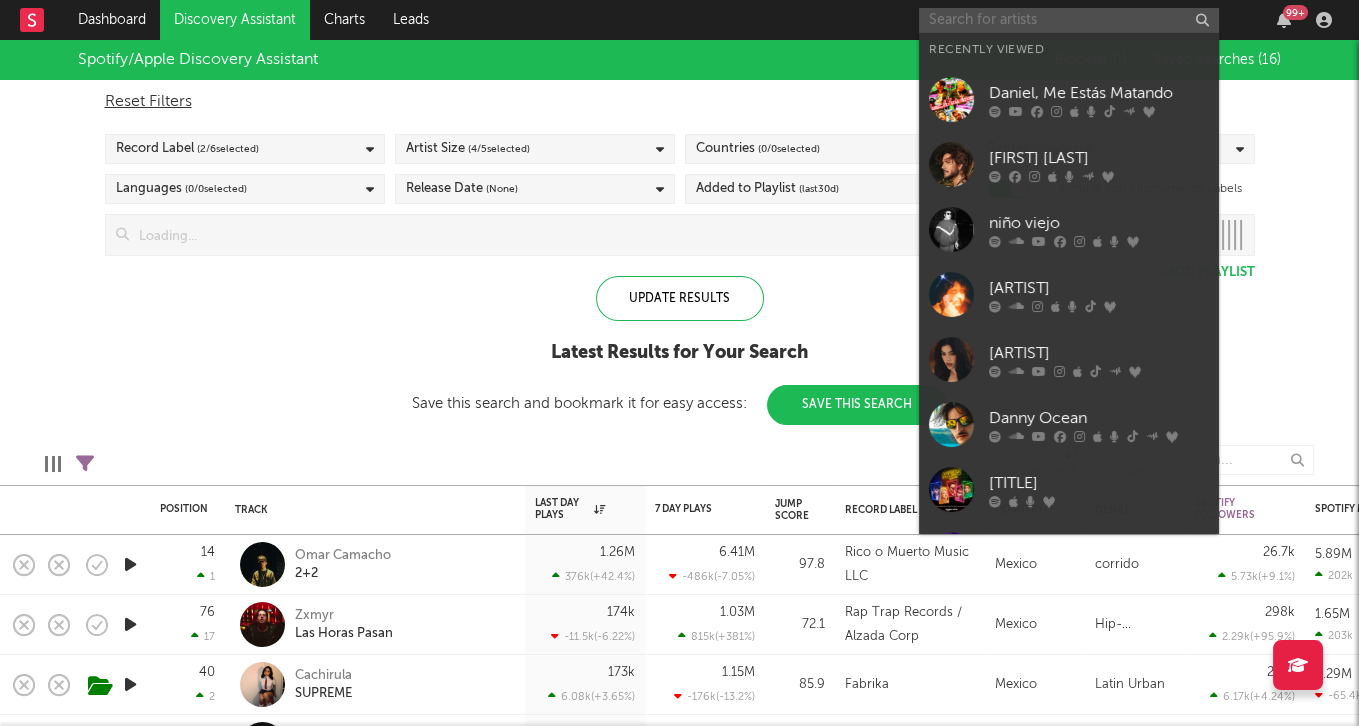click at bounding box center [1069, 20] 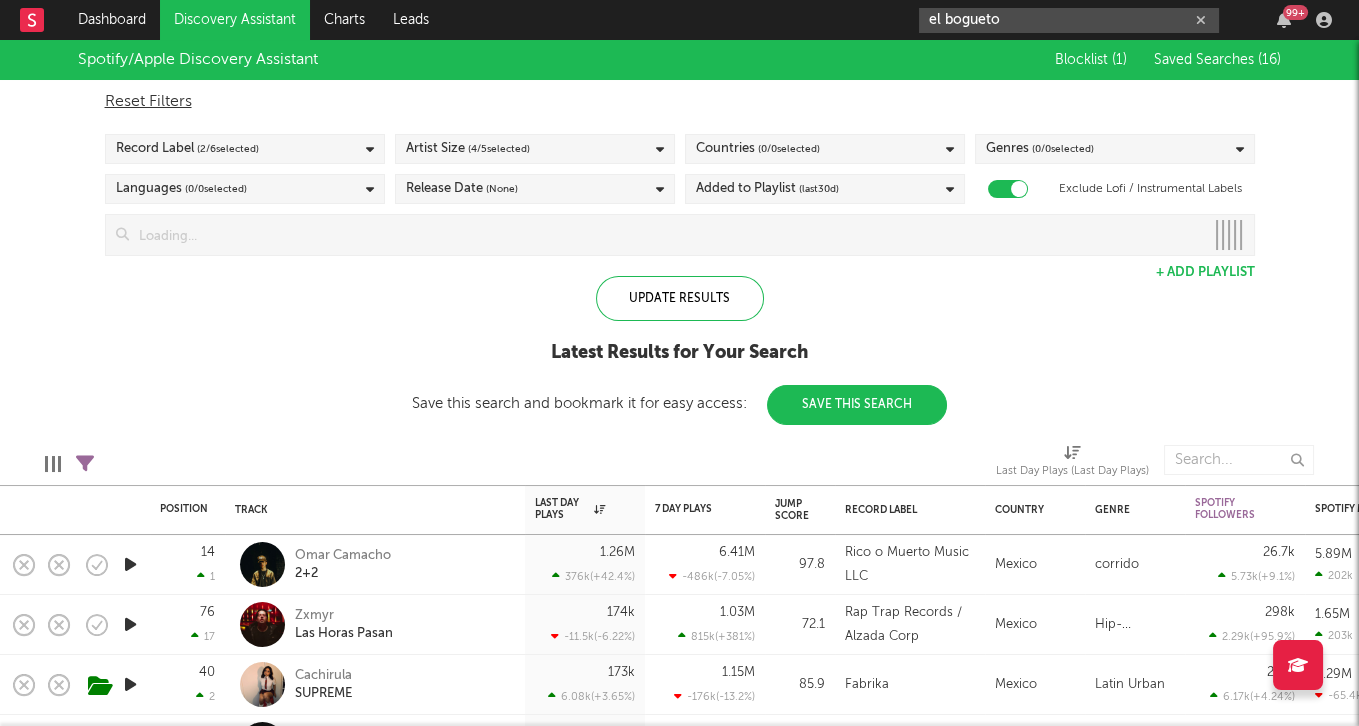 type on "el bogueto" 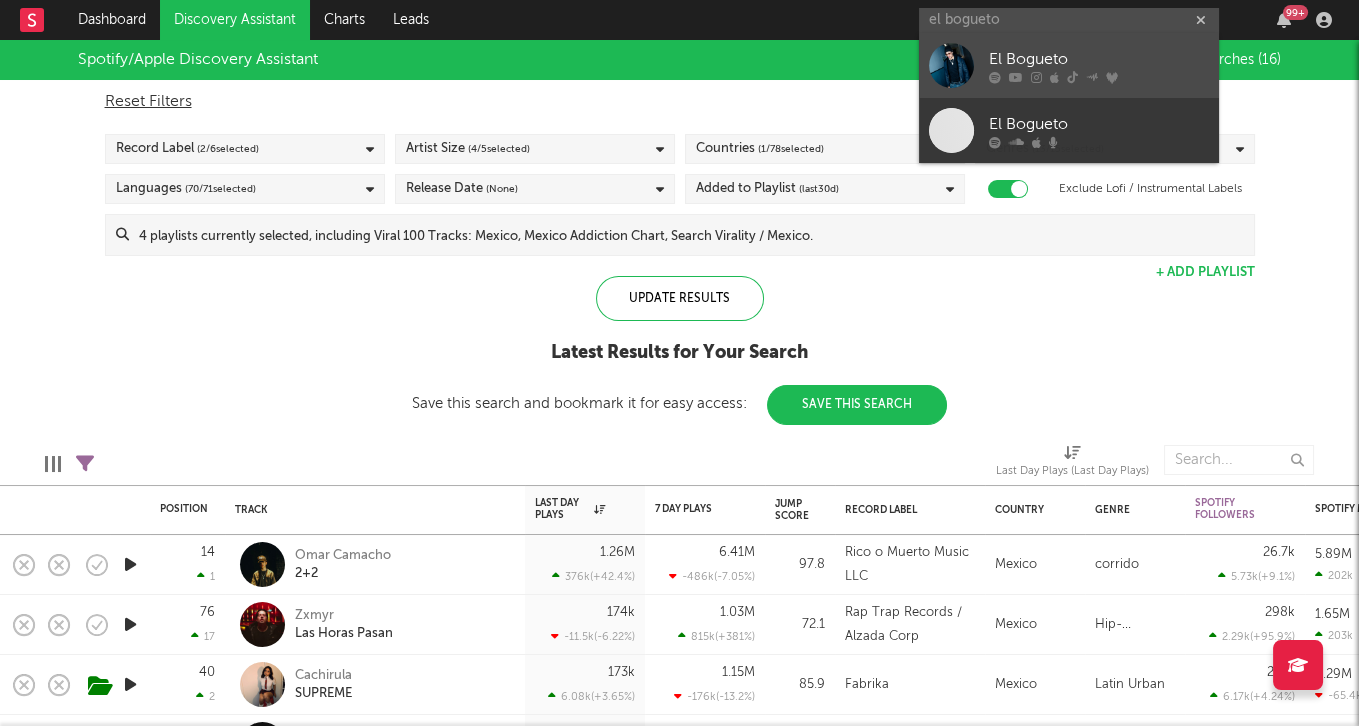 click on "El Bogueto" at bounding box center [1069, 65] 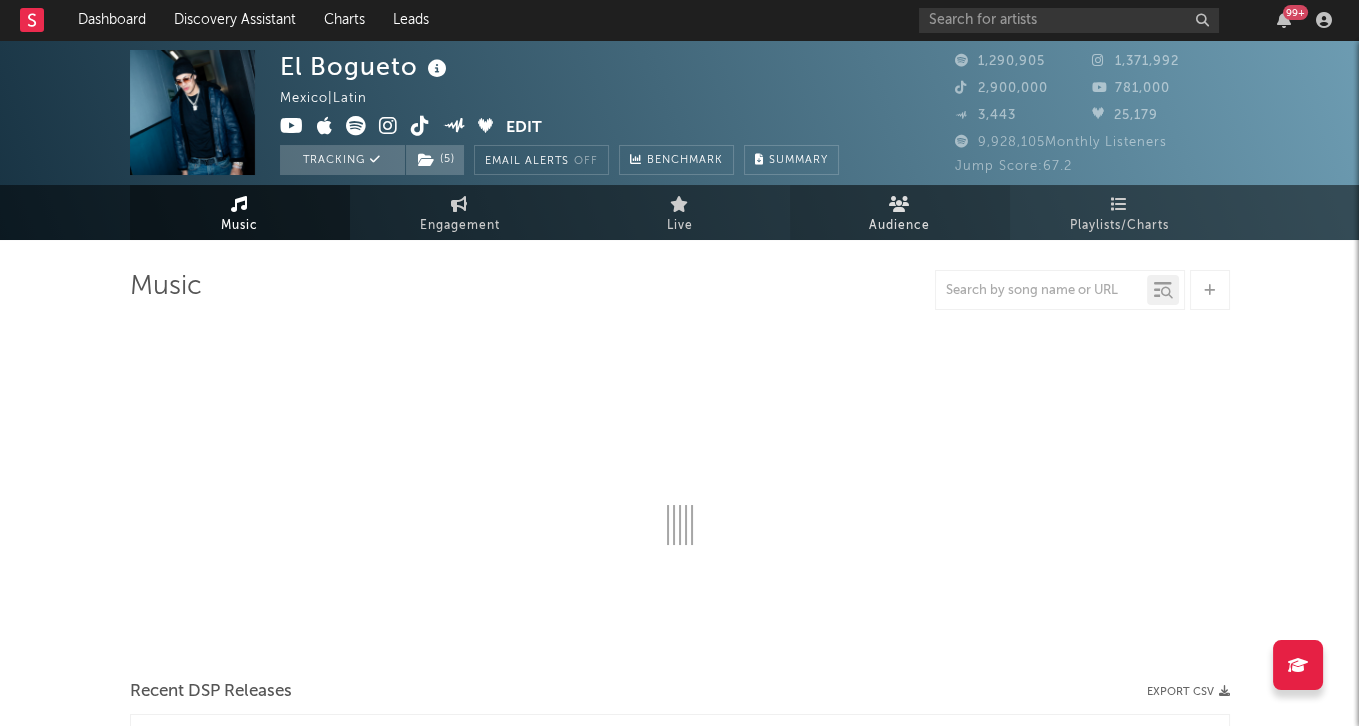 select on "6m" 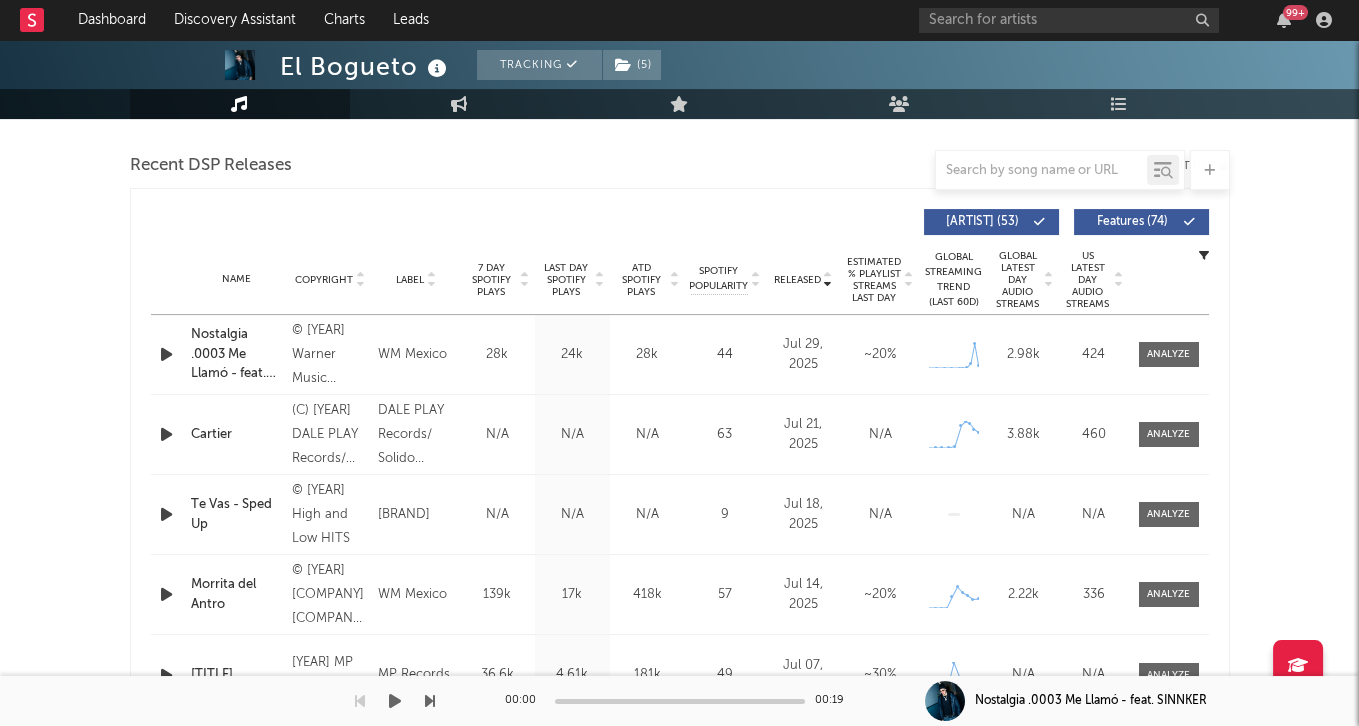 scroll, scrollTop: 685, scrollLeft: 0, axis: vertical 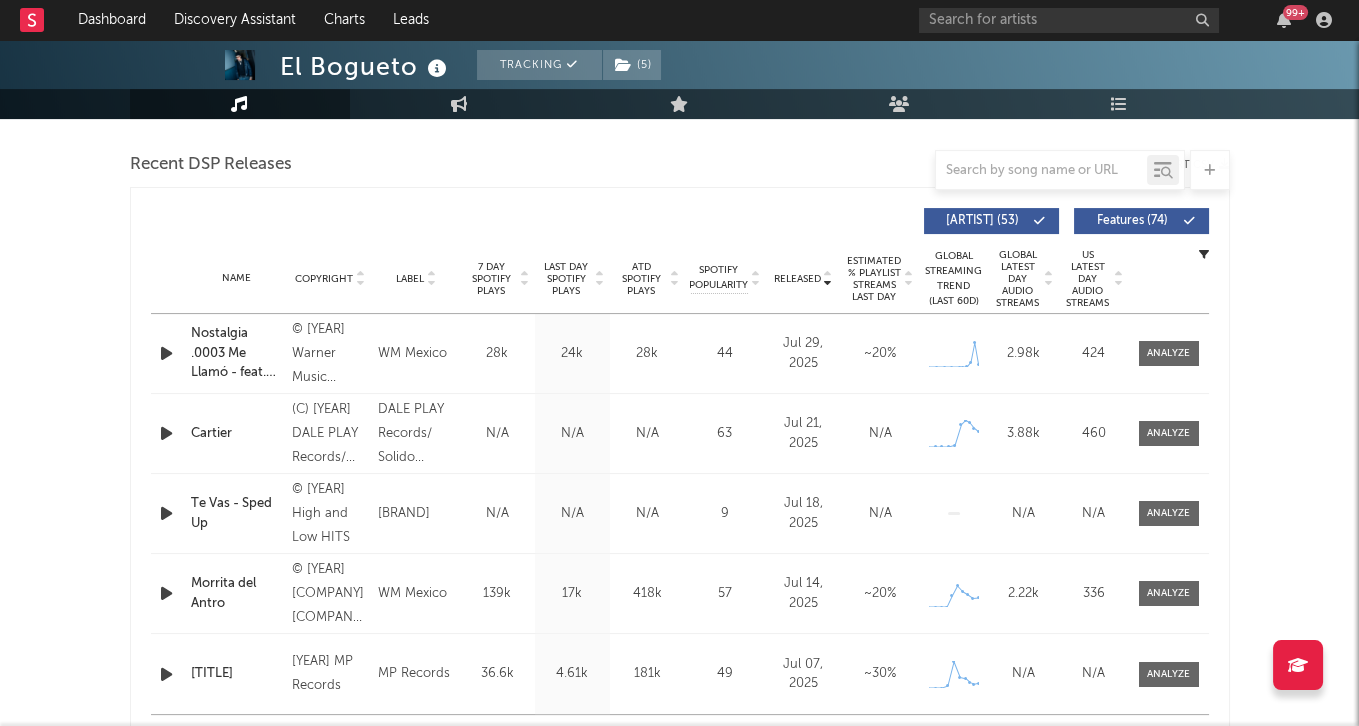 click at bounding box center [600, 283] 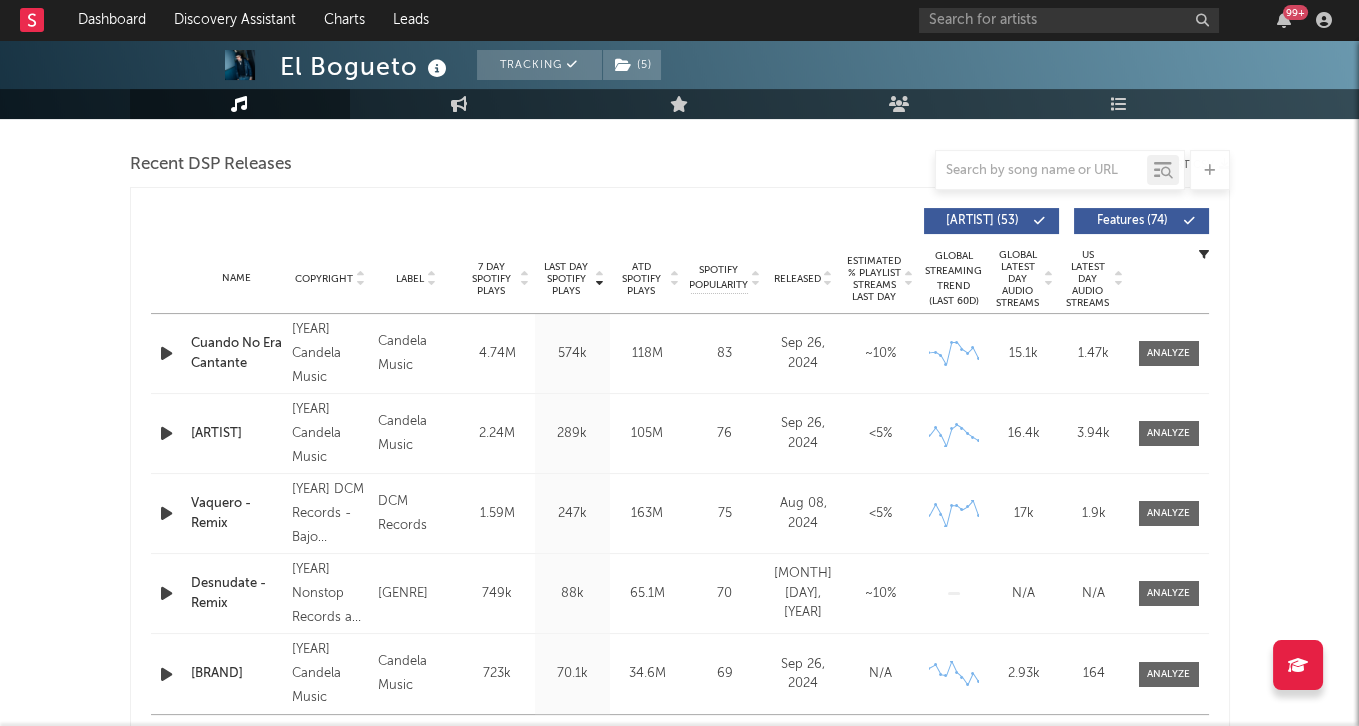 click at bounding box center (600, 283) 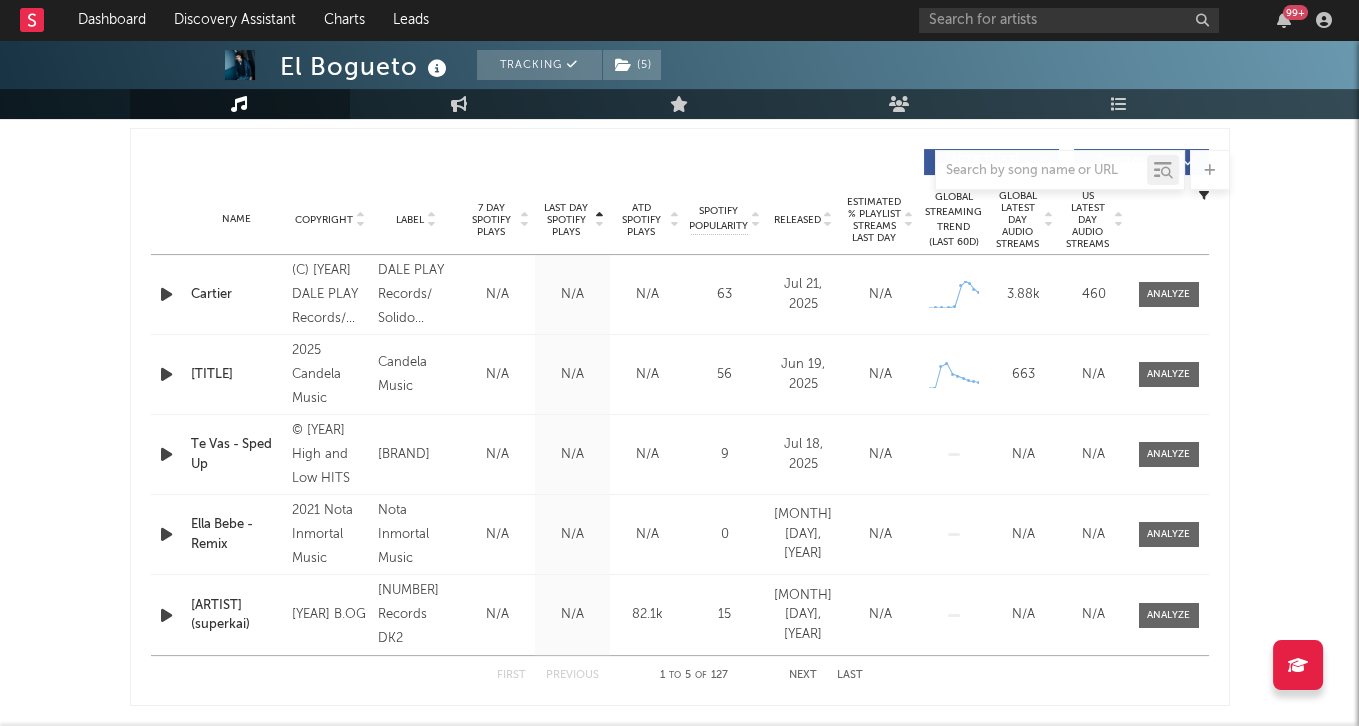 scroll, scrollTop: 740, scrollLeft: 0, axis: vertical 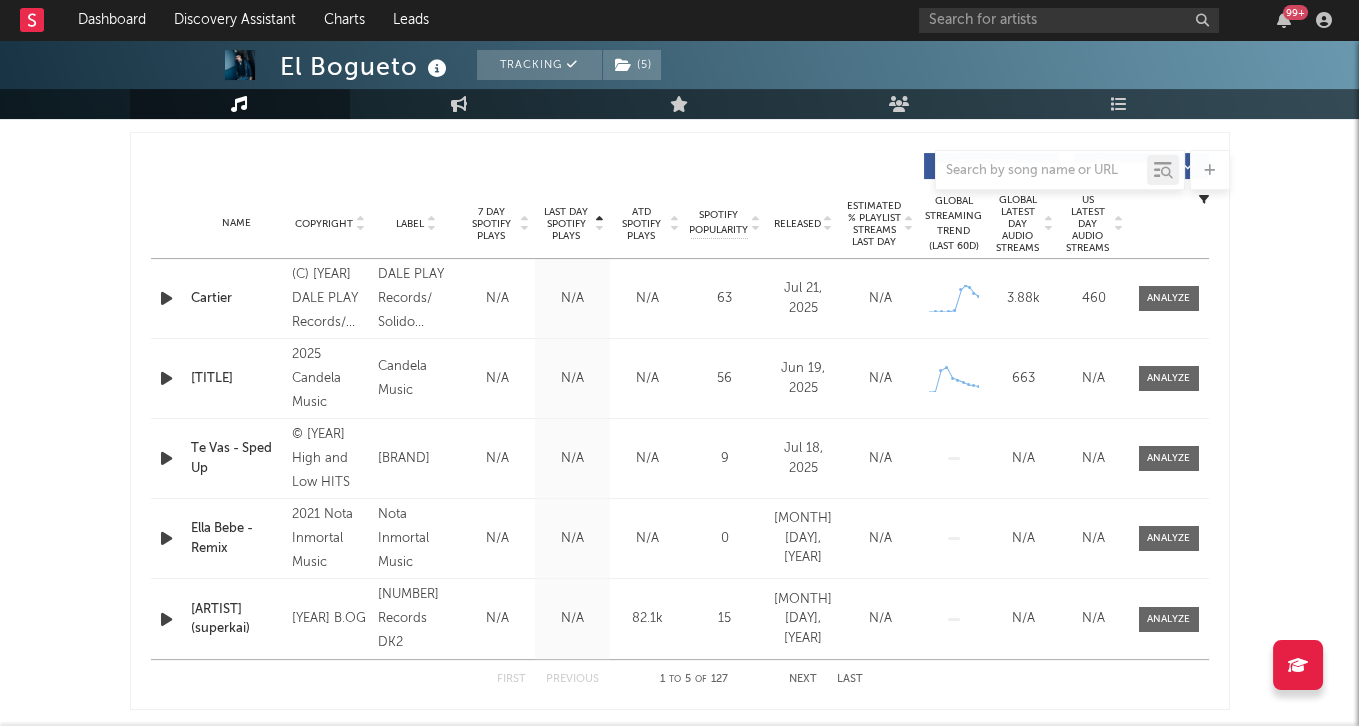 click at bounding box center [828, 228] 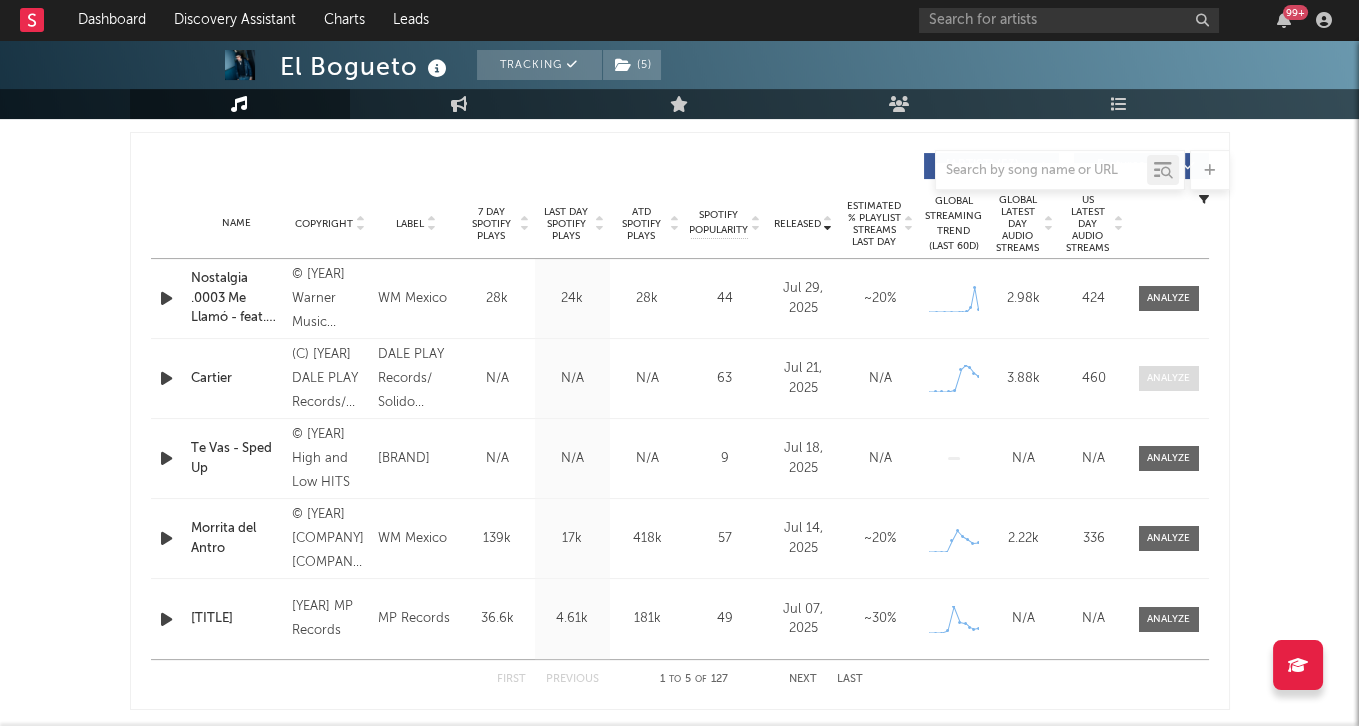 click at bounding box center (1169, 378) 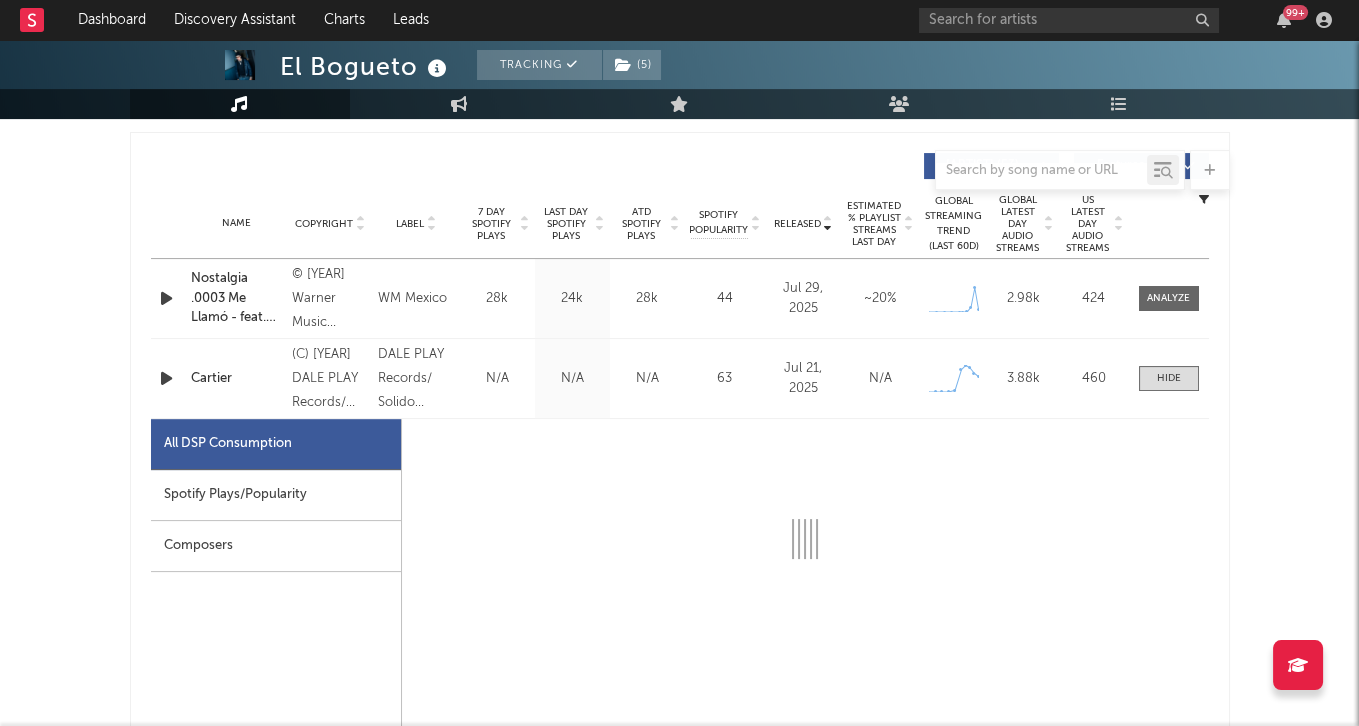 select on "1w" 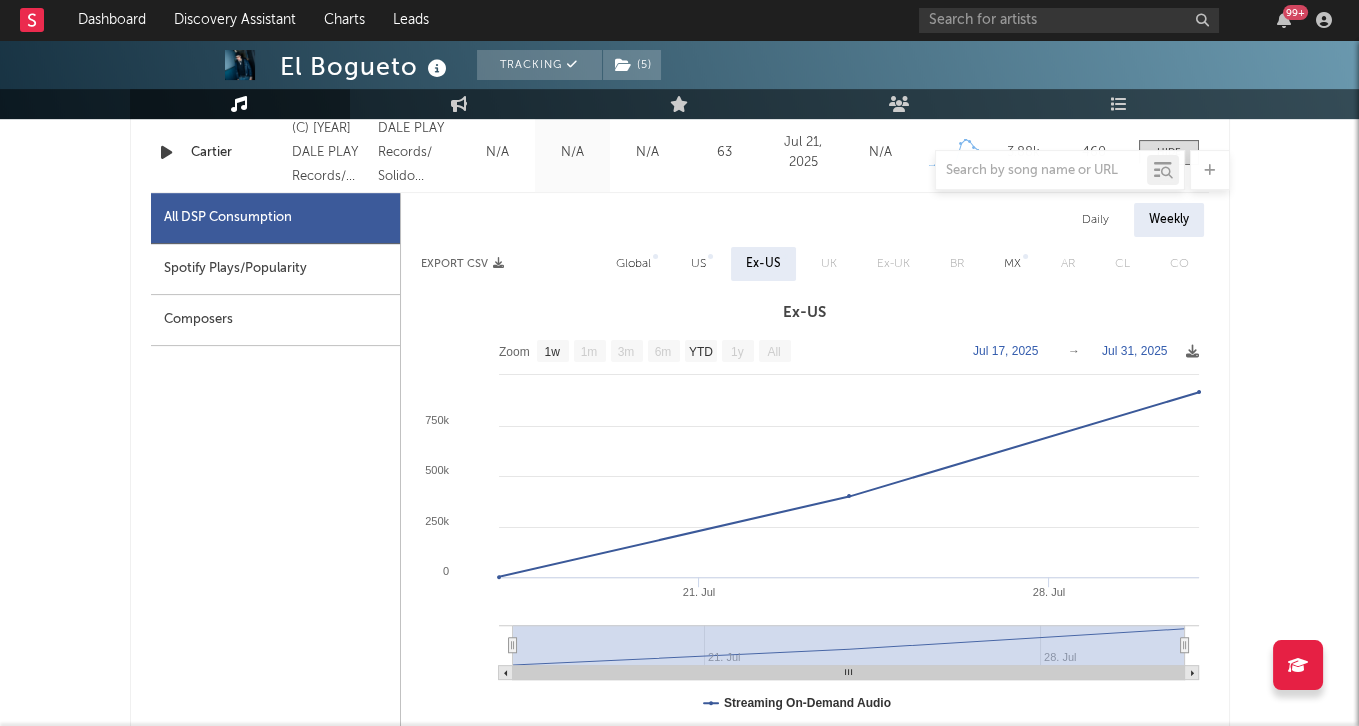 scroll, scrollTop: 967, scrollLeft: 0, axis: vertical 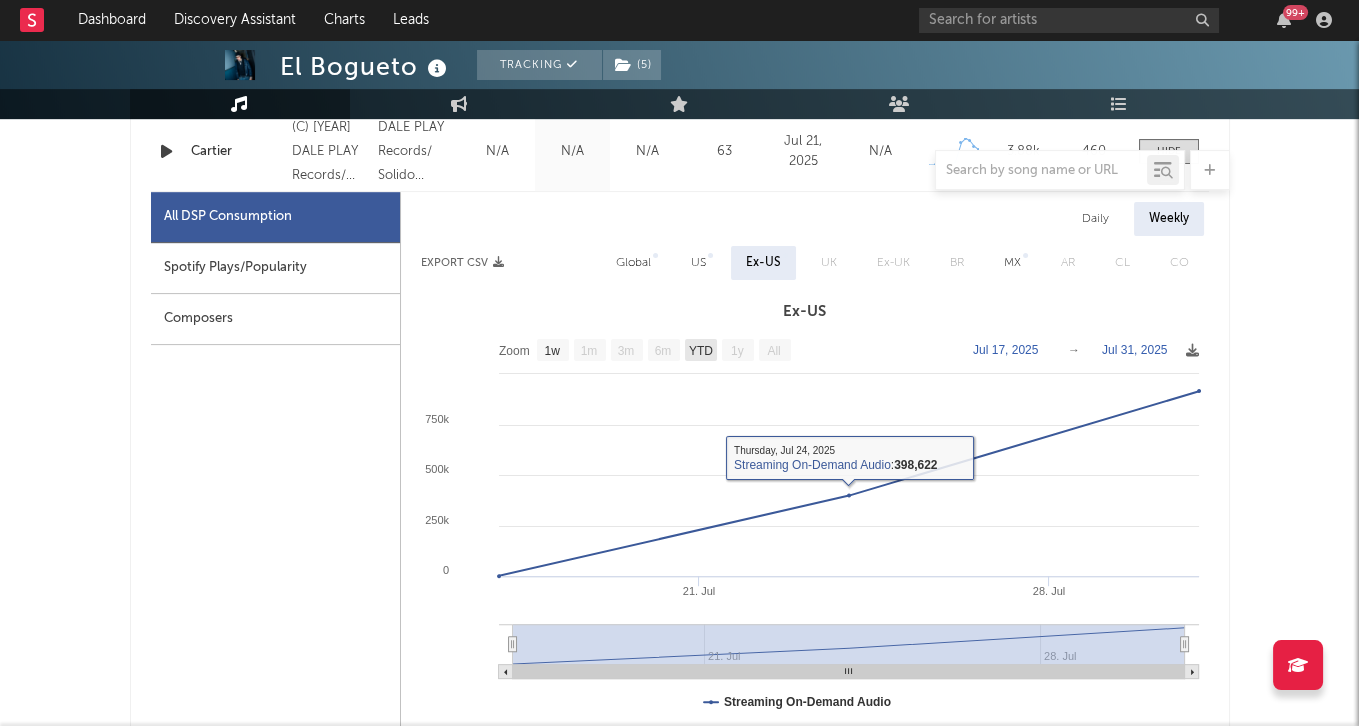 click on "YTD" 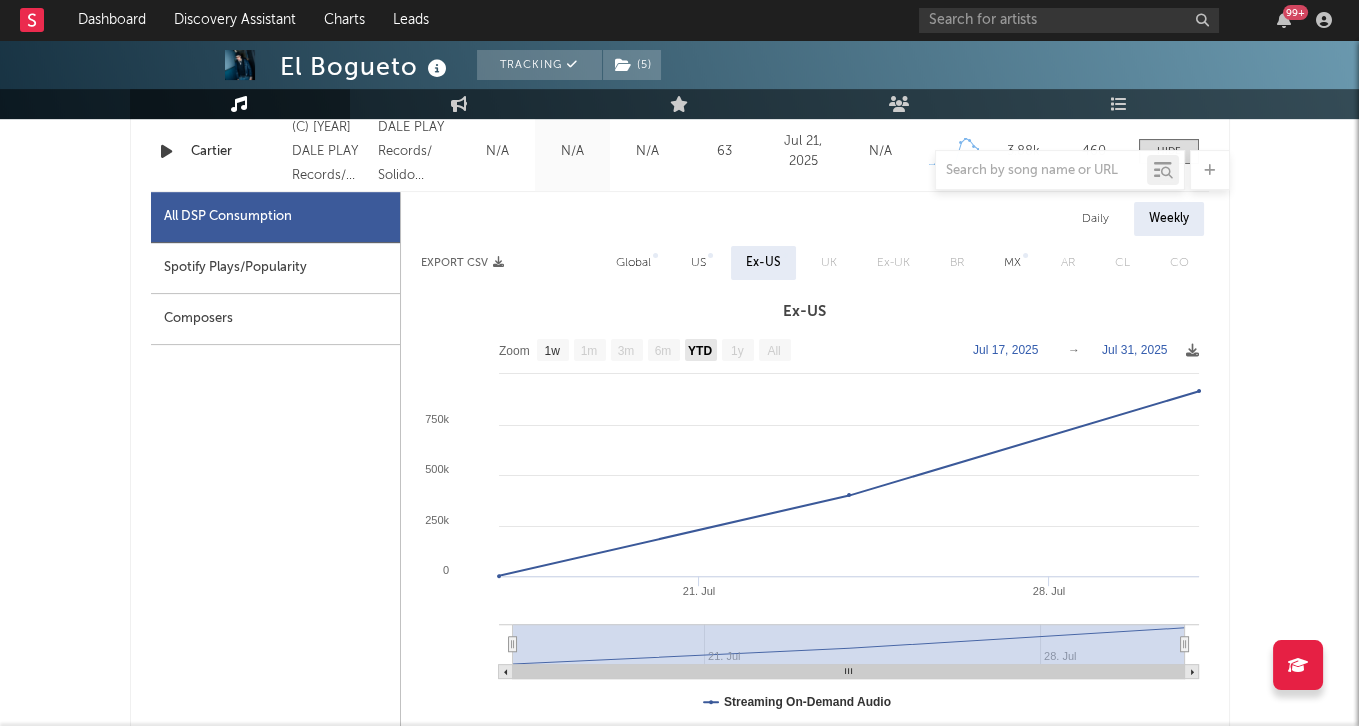 click on "YTD" 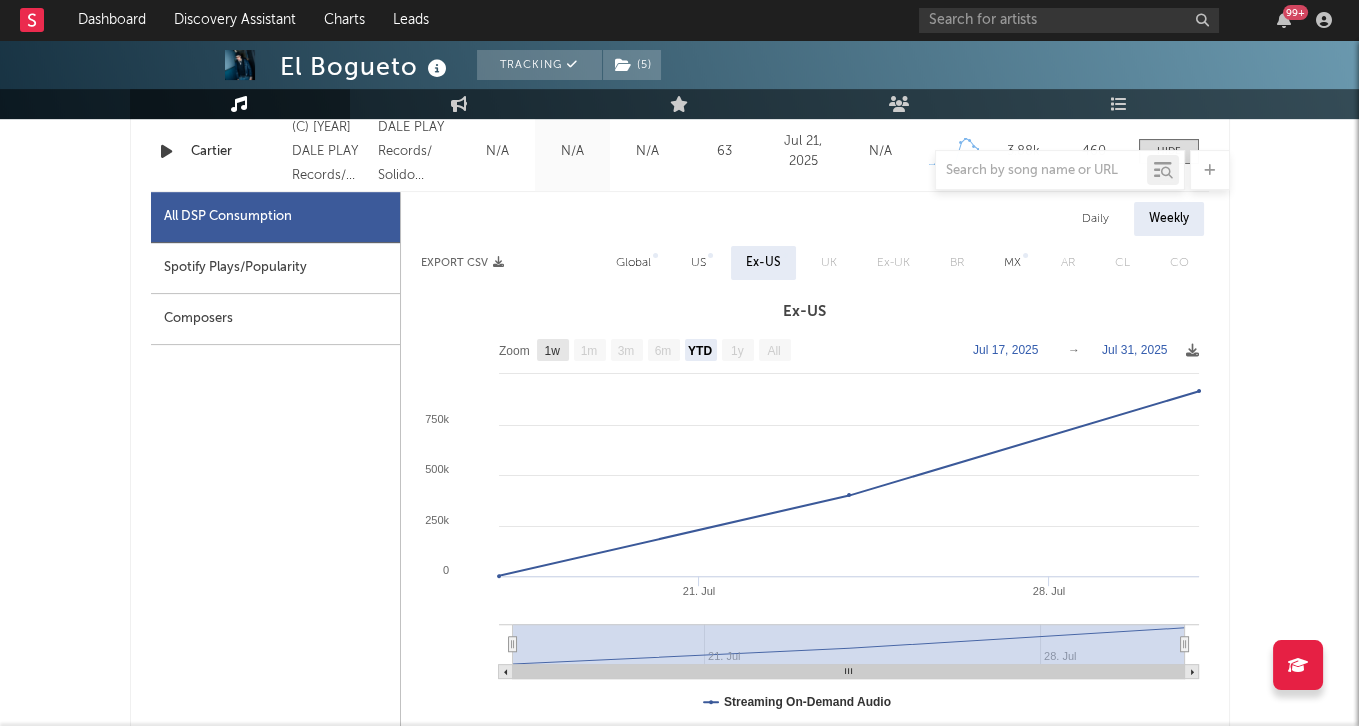 click 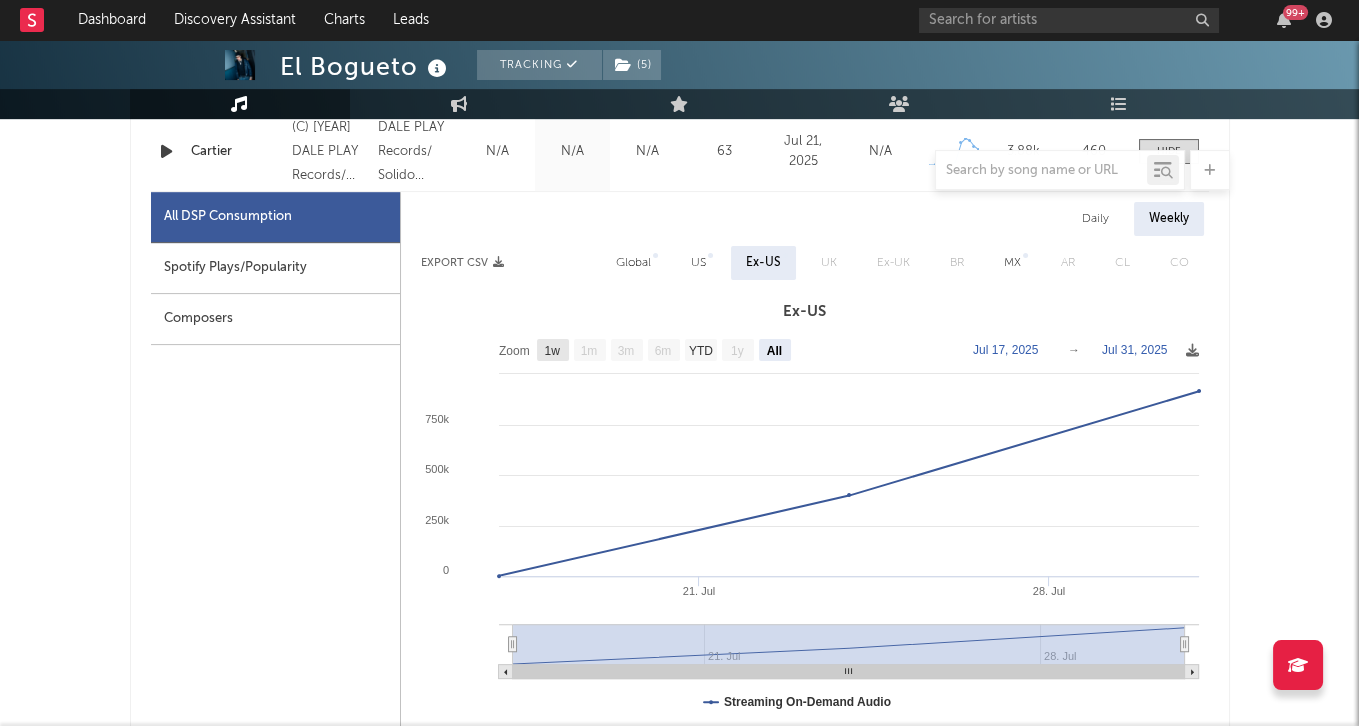 click 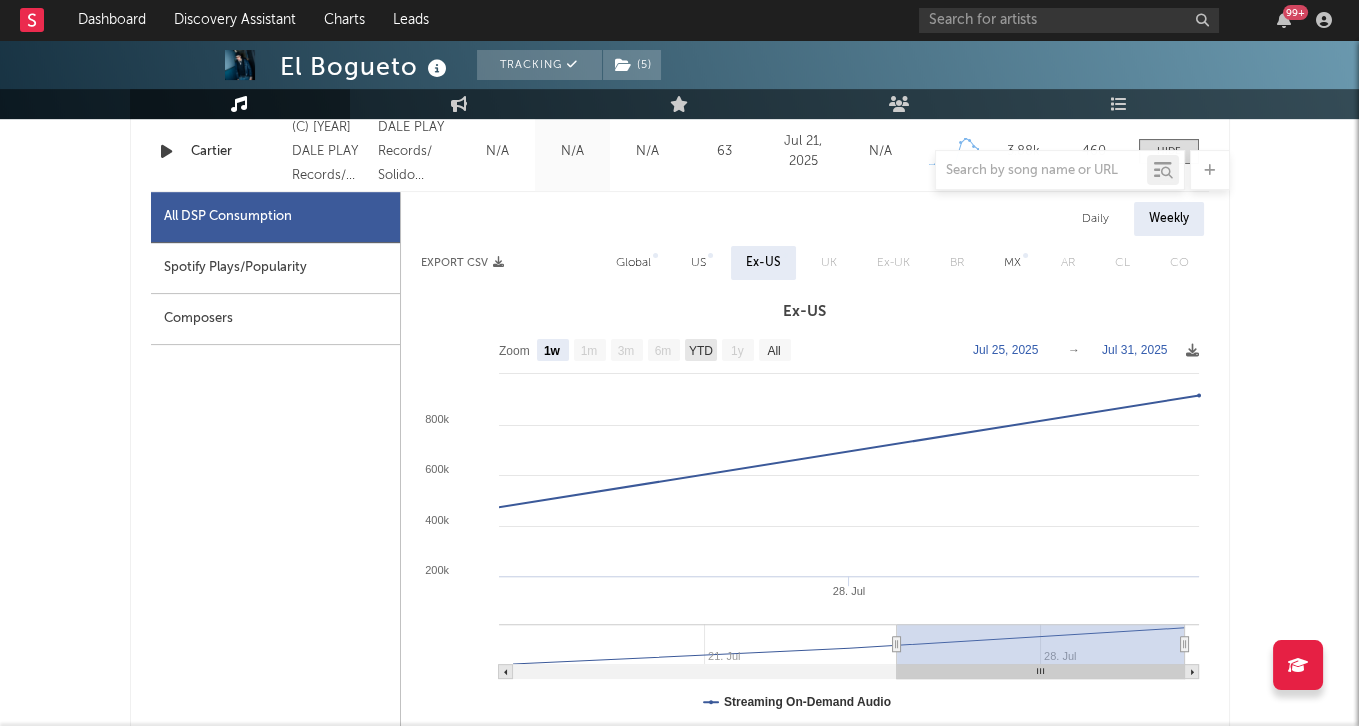 click on "YTD" 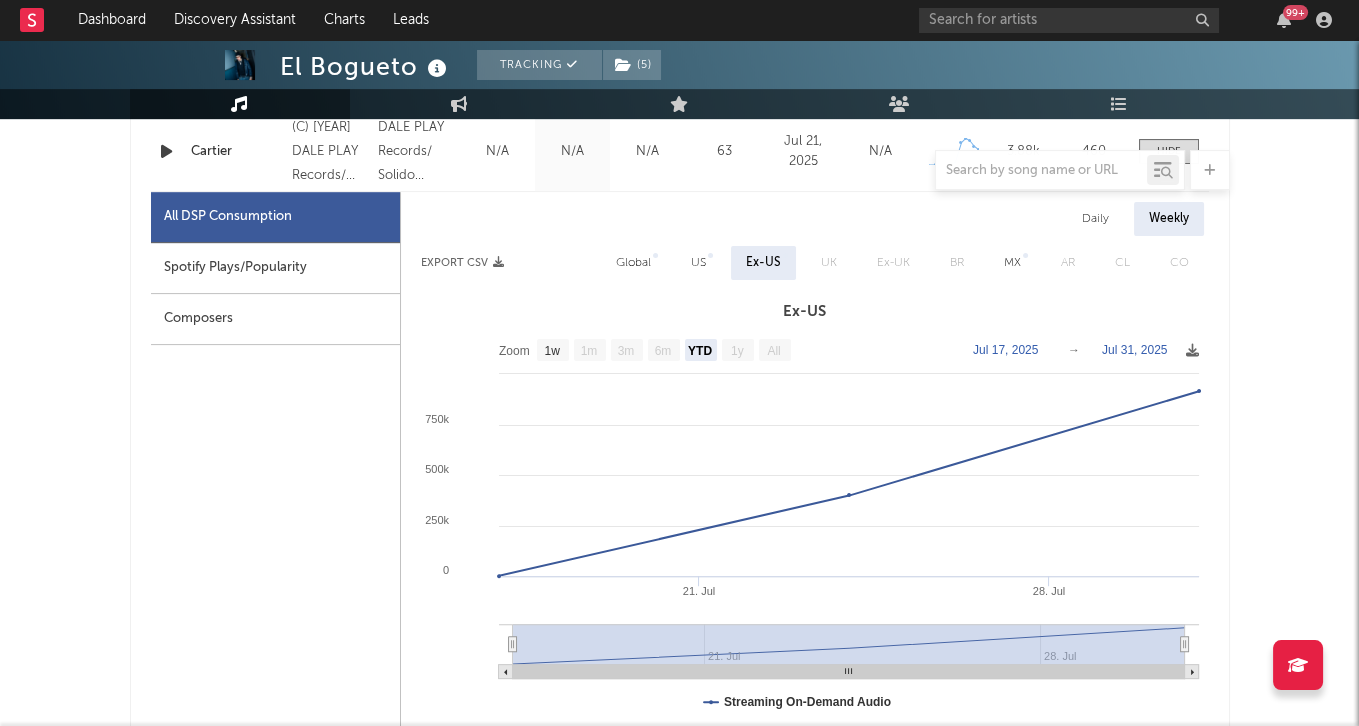 click on "Ex-US" at bounding box center (763, 263) 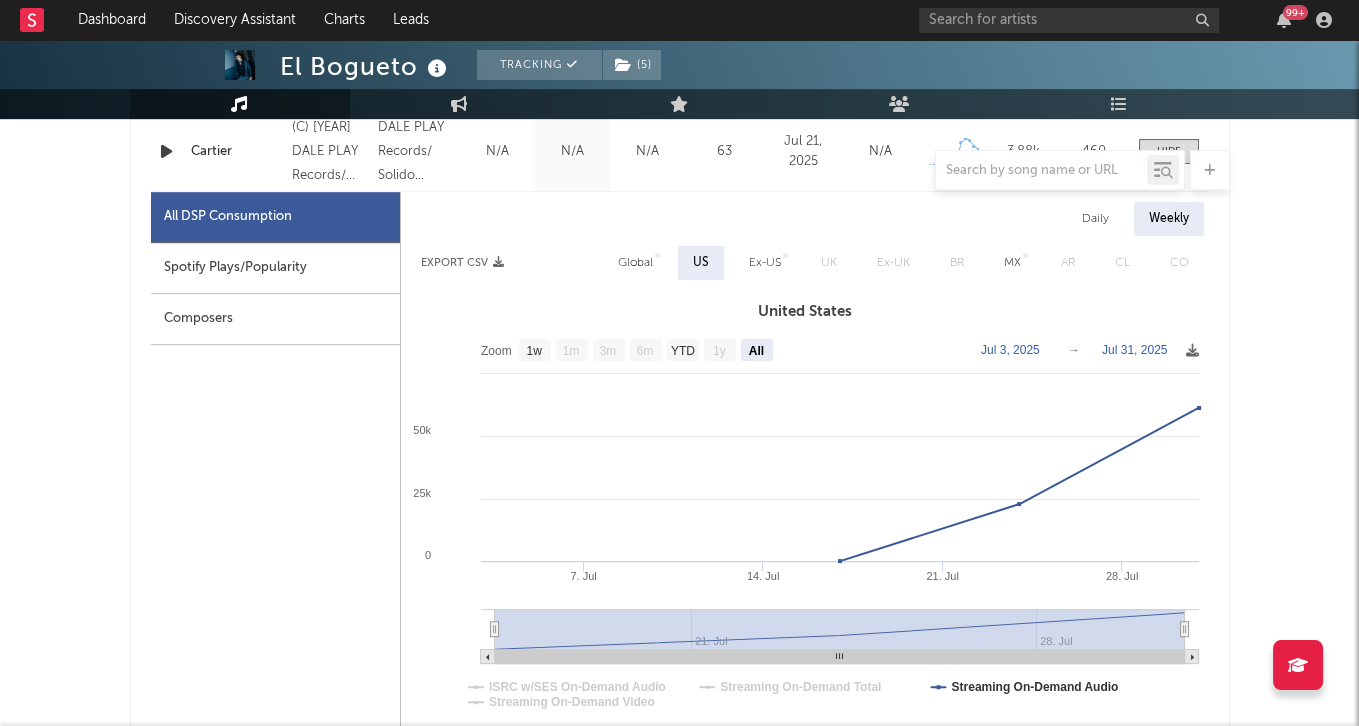 click on "Global" at bounding box center (635, 263) 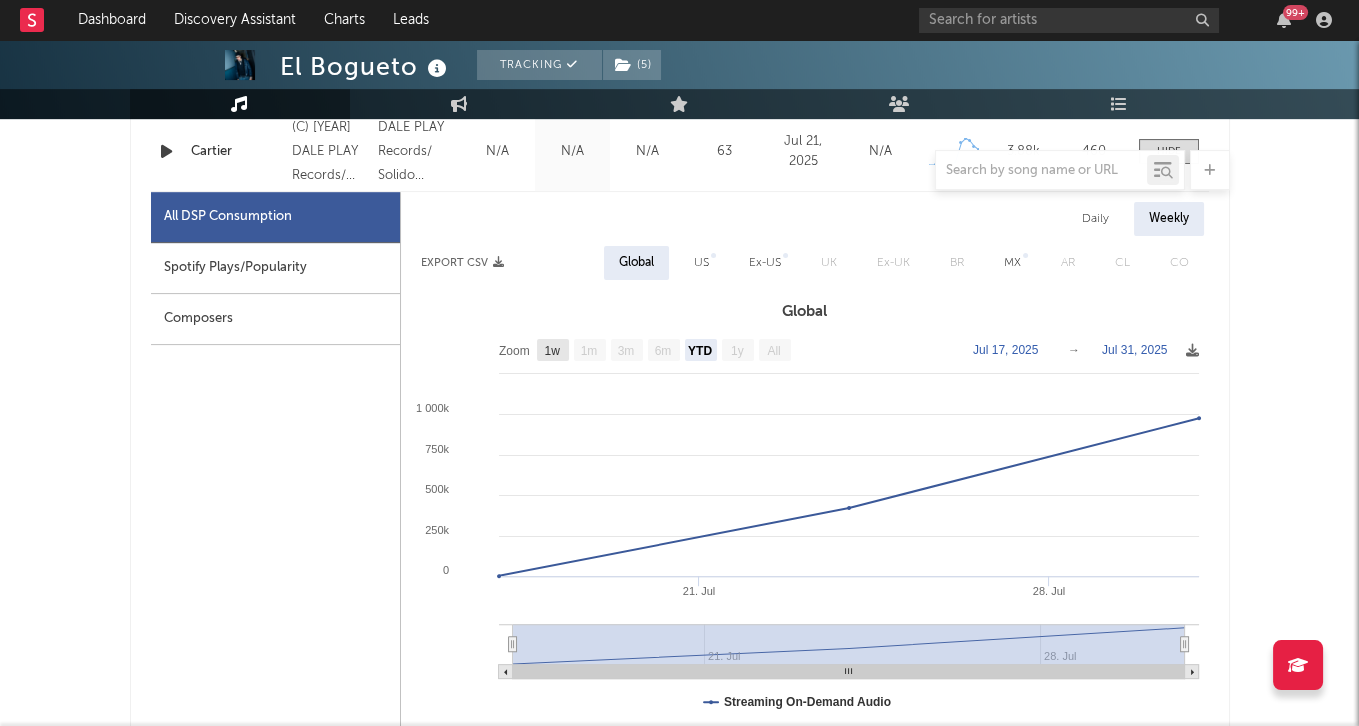 click 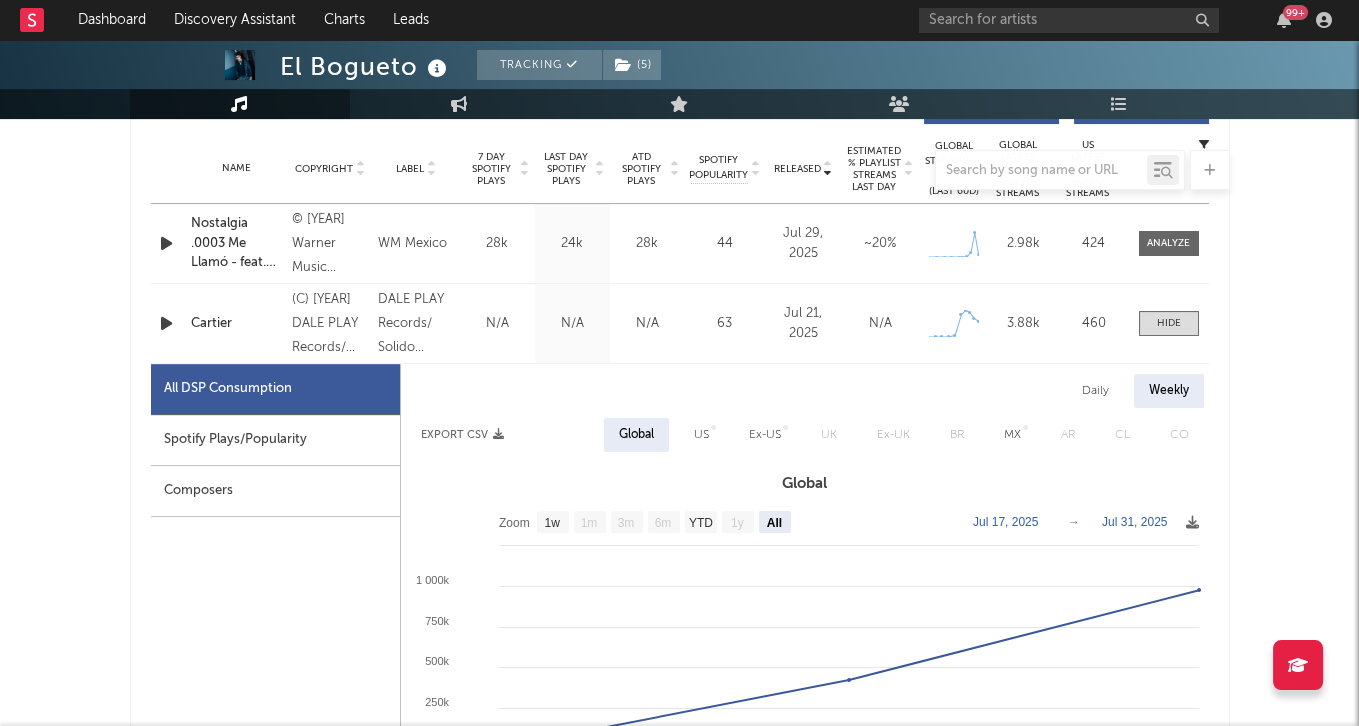 scroll, scrollTop: 726, scrollLeft: 0, axis: vertical 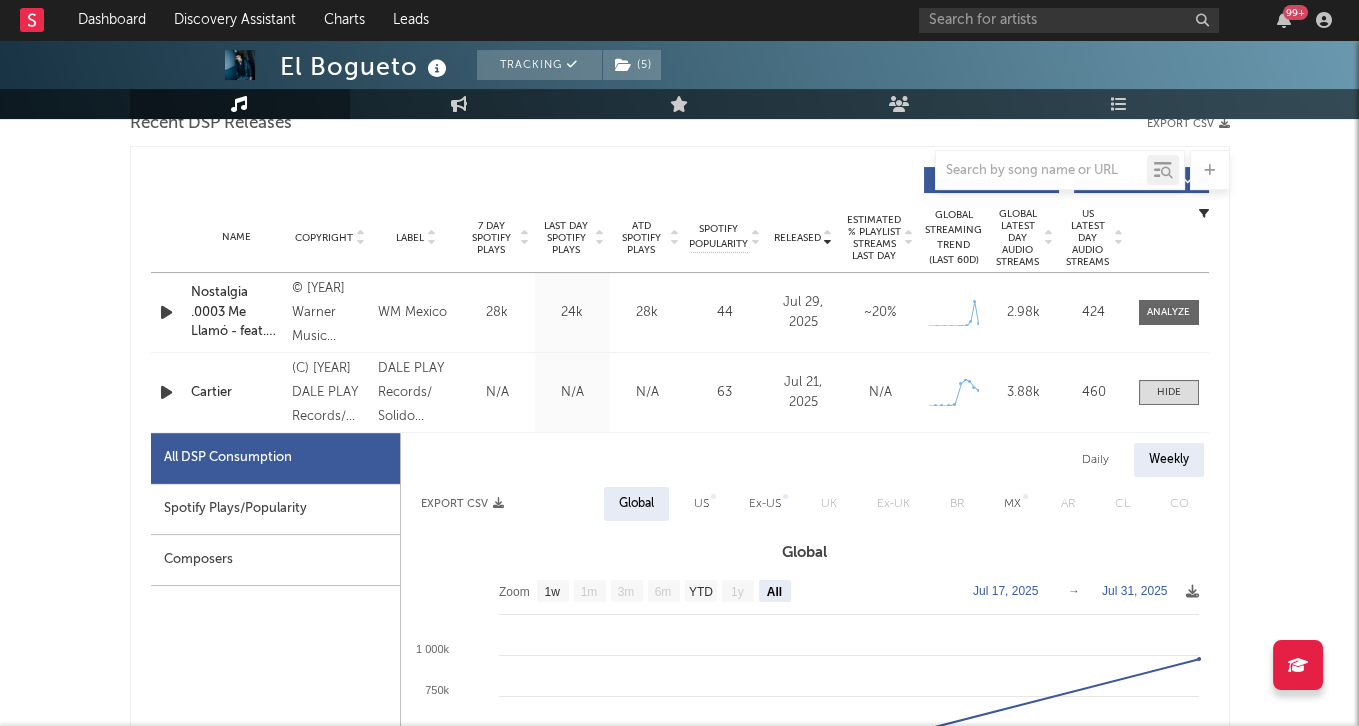 click on "Name Cartier Copyright (C) [YEAR] DALE PLAY Records/ Solido Records Label DALE PLAY Records/ Solido Records Album Names Cartier Composer Names [FIRST] [LAST] 7 Day Spotify Plays N/A Last Day Spotify Plays N/A ATD Spotify Plays N/A Spotify Popularity 63 Total US Streams N/A Total US SES N/A Total UK Streams N/A Total UK Audio Streams N/A UK Weekly Streams N/A UK Weekly Audio Streams N/A Released [DATE], [YEAR] US ATD Audio Streams 90.2k US Rolling 7D Audio Streams 45.8k US Rolling WoW % Chg 2.84 Global ATD Audio Streams 1.5M Global Rolling 7D Audio Streams 719k Global Rolling WoW % Chg -7.11 Estimated % Playlist Streams Last Day N/A Global Streaming Trend (Last 60D) Created with Highcharts 10.3.3 Ex-US Streaming Trend (Last 60D) Created with Highcharts 10.3.3 US Streaming Trend (Last 60D) Created with Highcharts 10.3.3 Global Latest Day Audio Streams 3.88k US Latest Day Audio Streams 460" at bounding box center [680, 392] 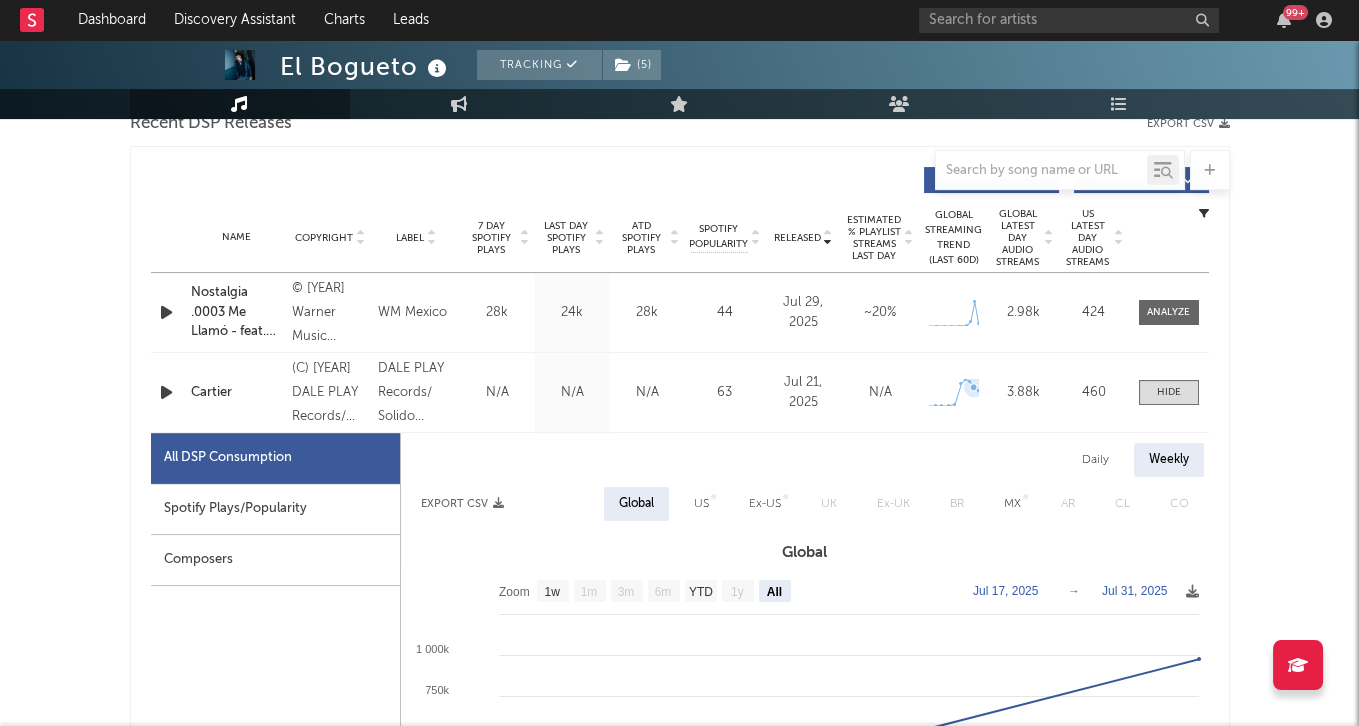 click 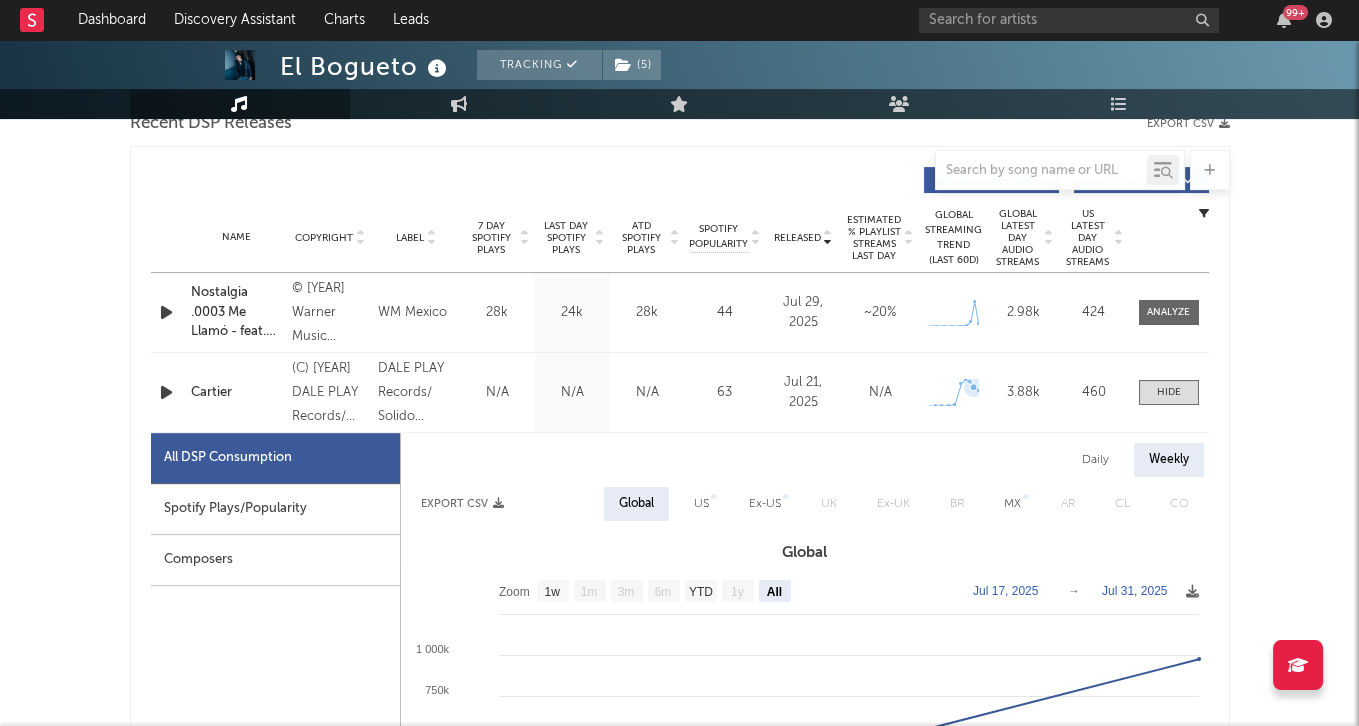 click 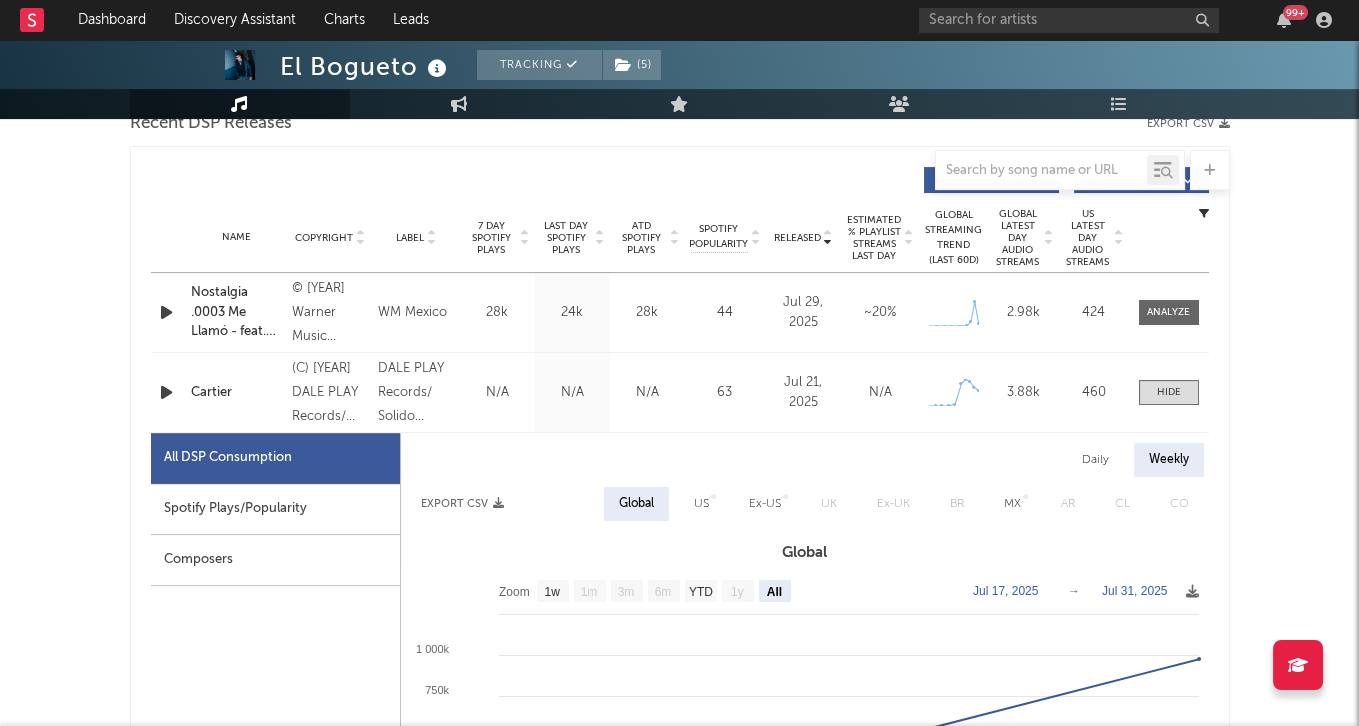 click on "Daily" at bounding box center (1095, 460) 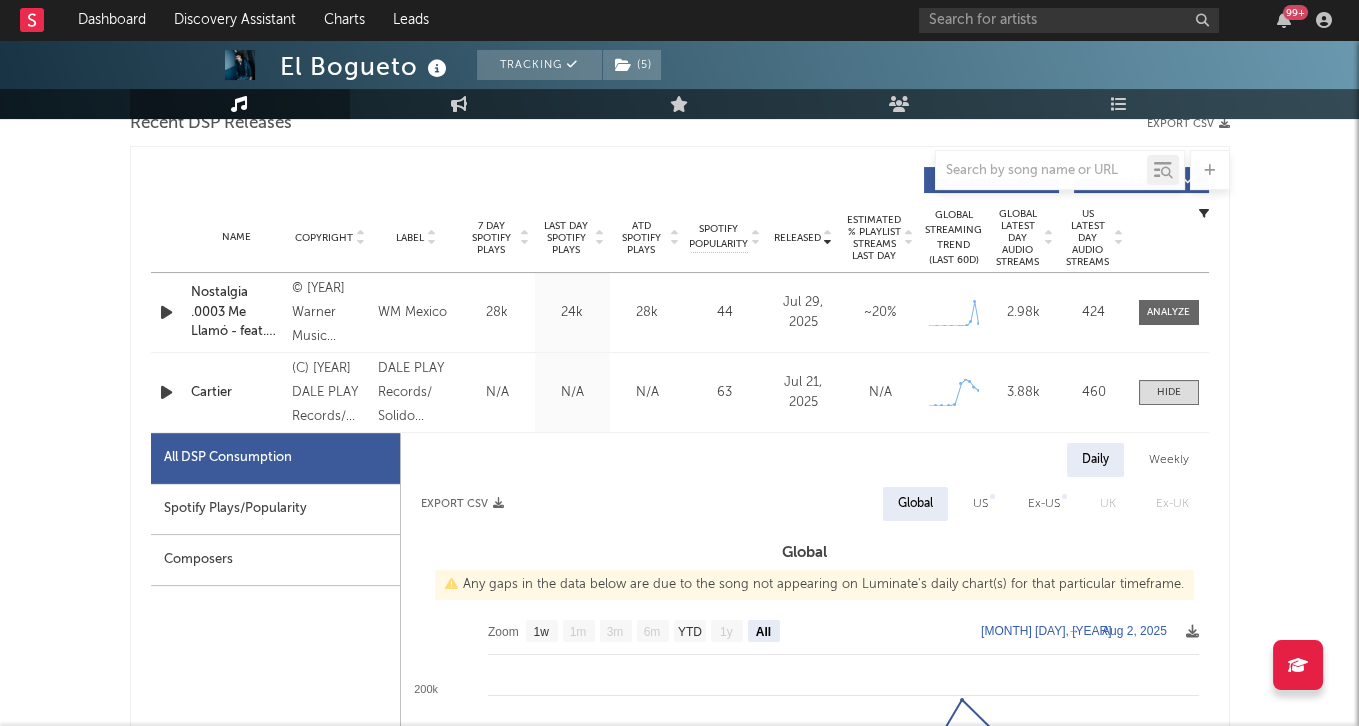 scroll, scrollTop: 995, scrollLeft: 0, axis: vertical 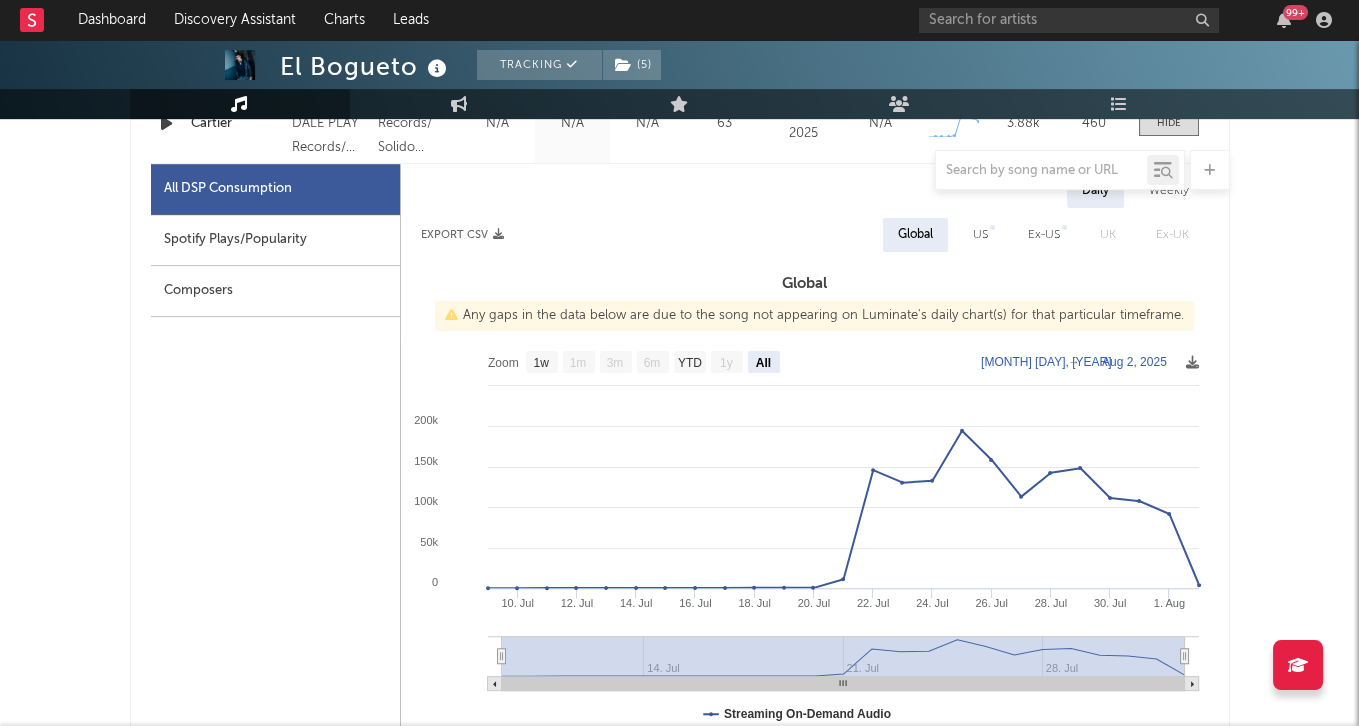 click on "Ex-US" at bounding box center [1044, 235] 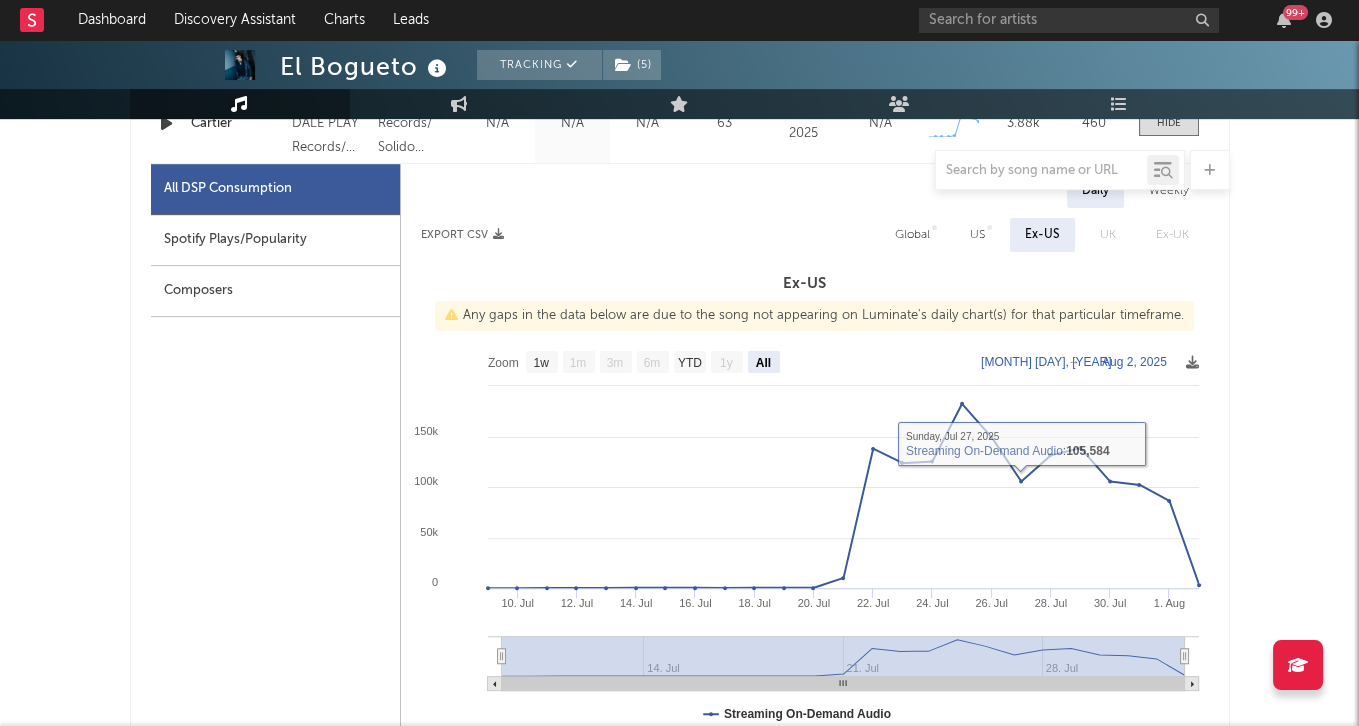 click on "US" at bounding box center [977, 235] 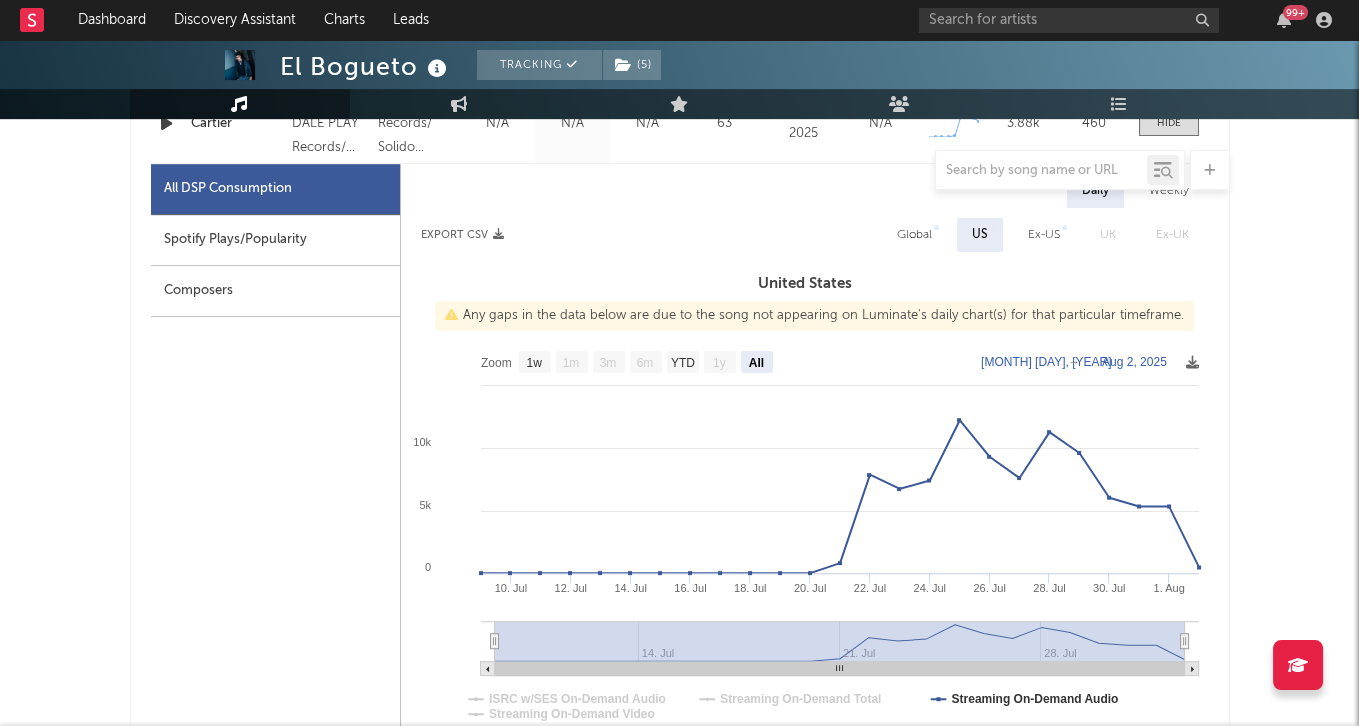 click on "Global" at bounding box center [914, 235] 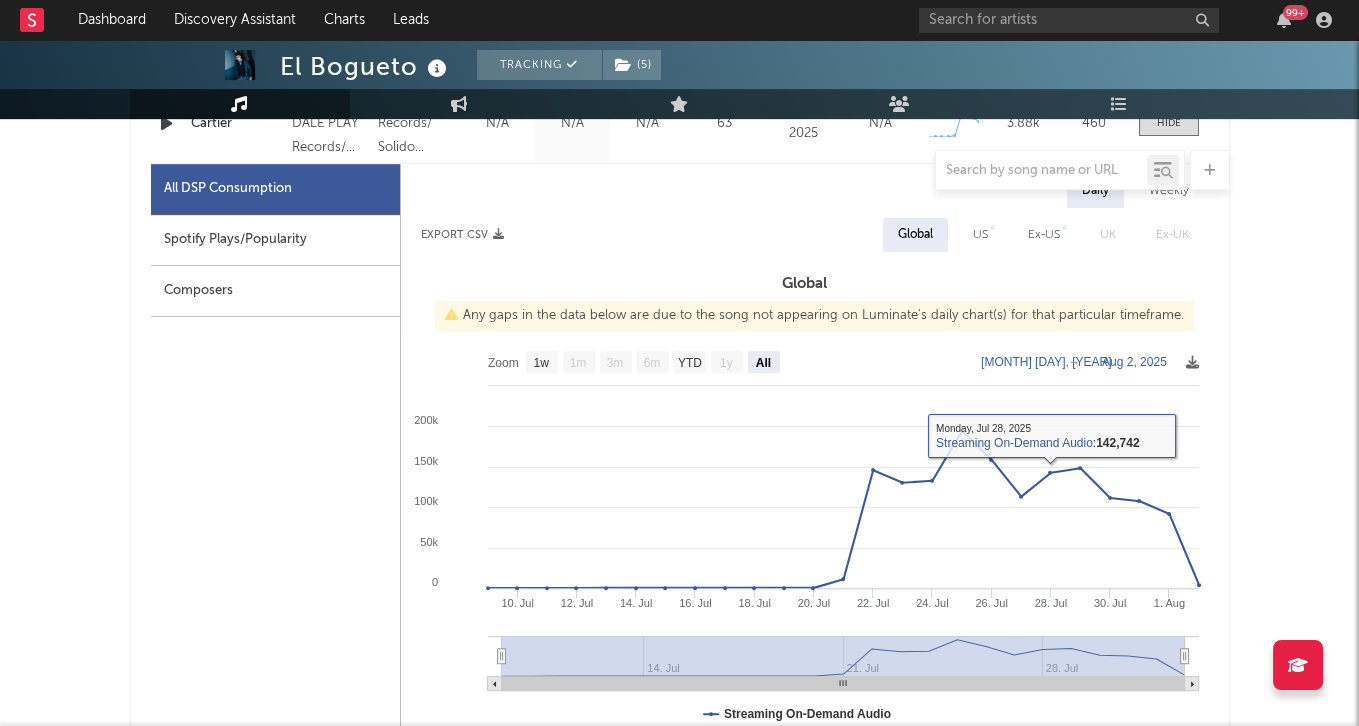 click on "Ex-US" at bounding box center (1044, 235) 